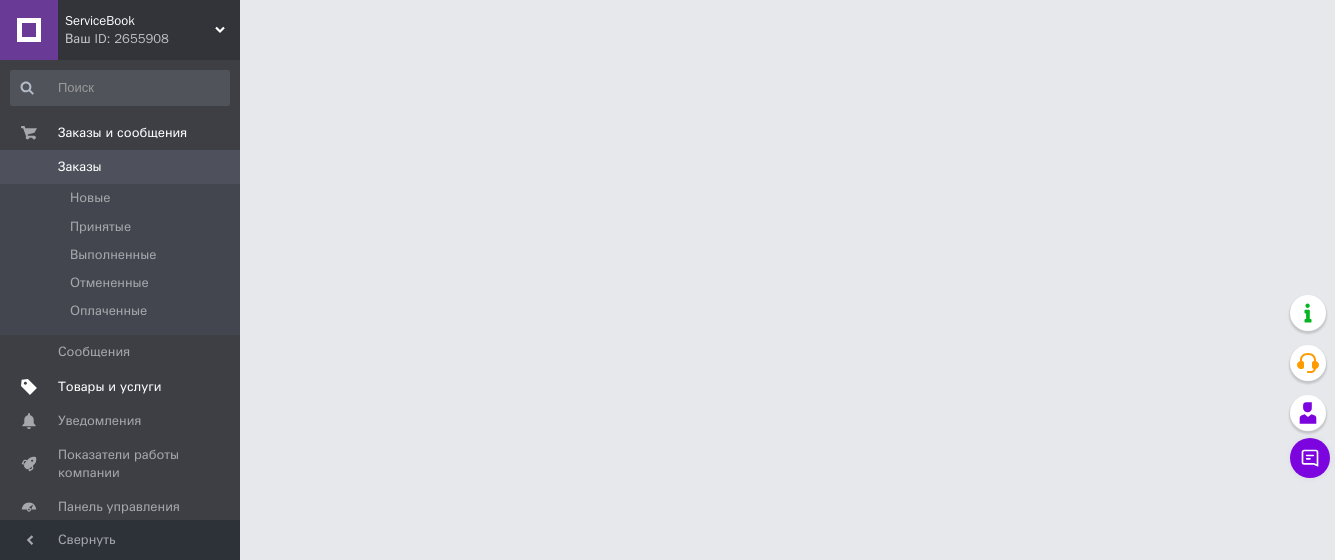 scroll, scrollTop: 0, scrollLeft: 0, axis: both 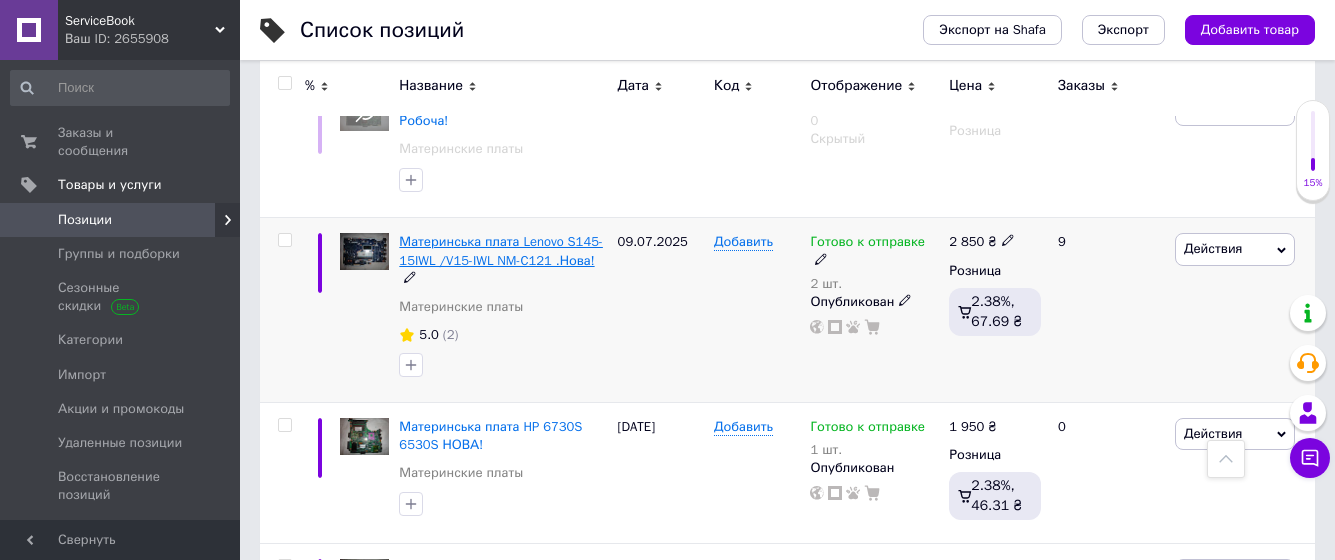 click on "Материнська плата Lenovo S145-15IWL /V15-IWL  NM-C121 .Нова!" at bounding box center (501, 250) 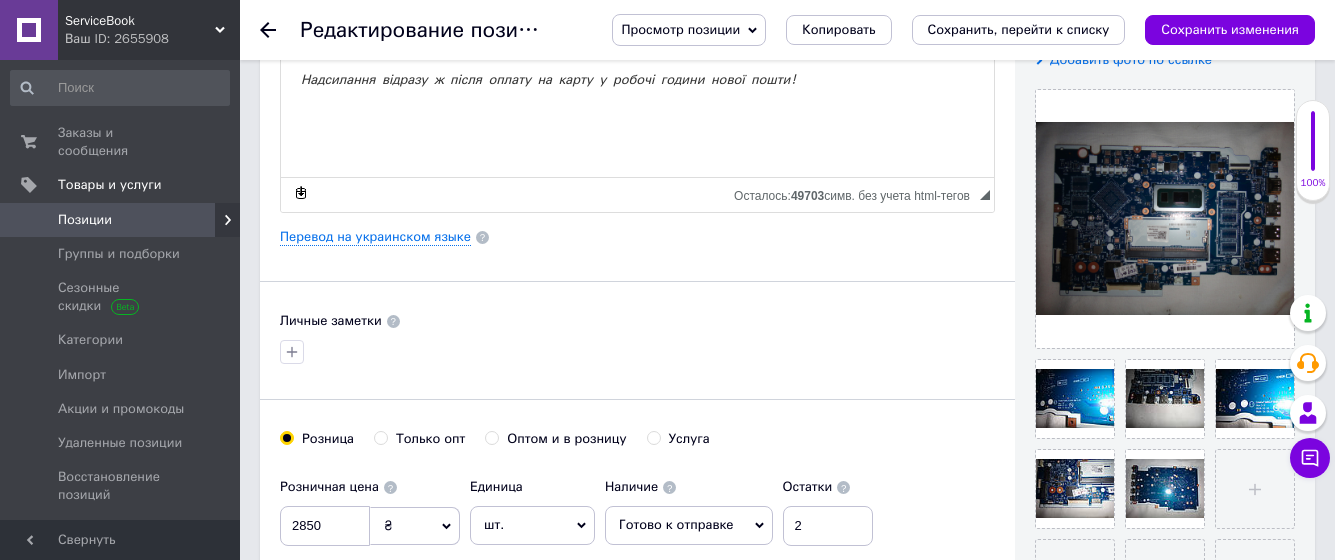 scroll, scrollTop: 510, scrollLeft: 0, axis: vertical 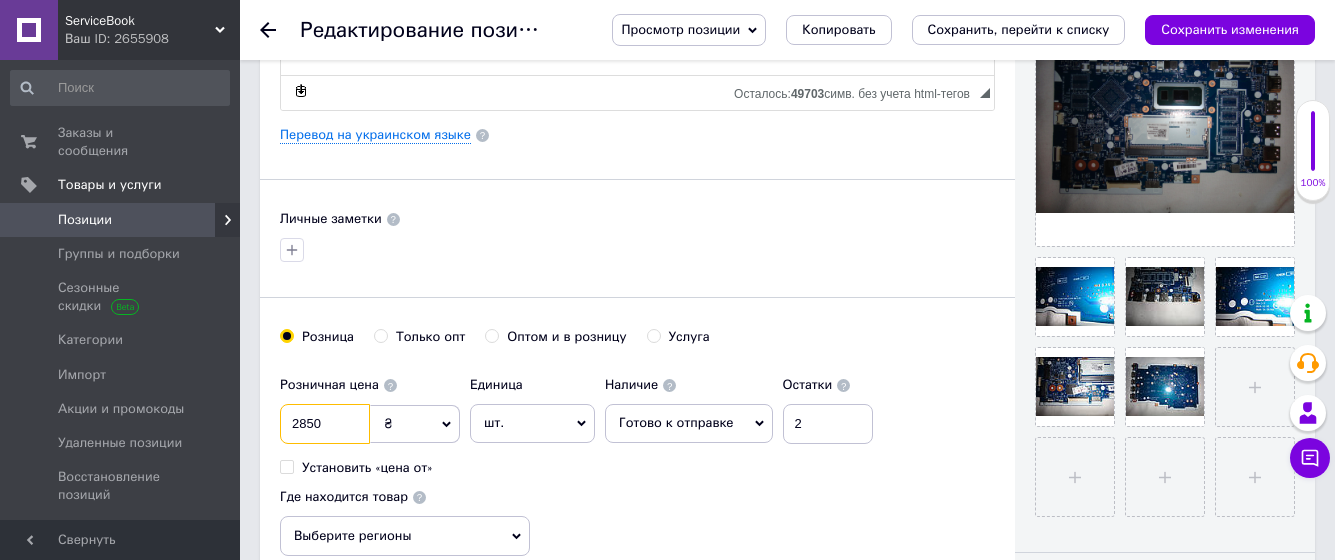 drag, startPoint x: 297, startPoint y: 422, endPoint x: 307, endPoint y: 426, distance: 10.770329 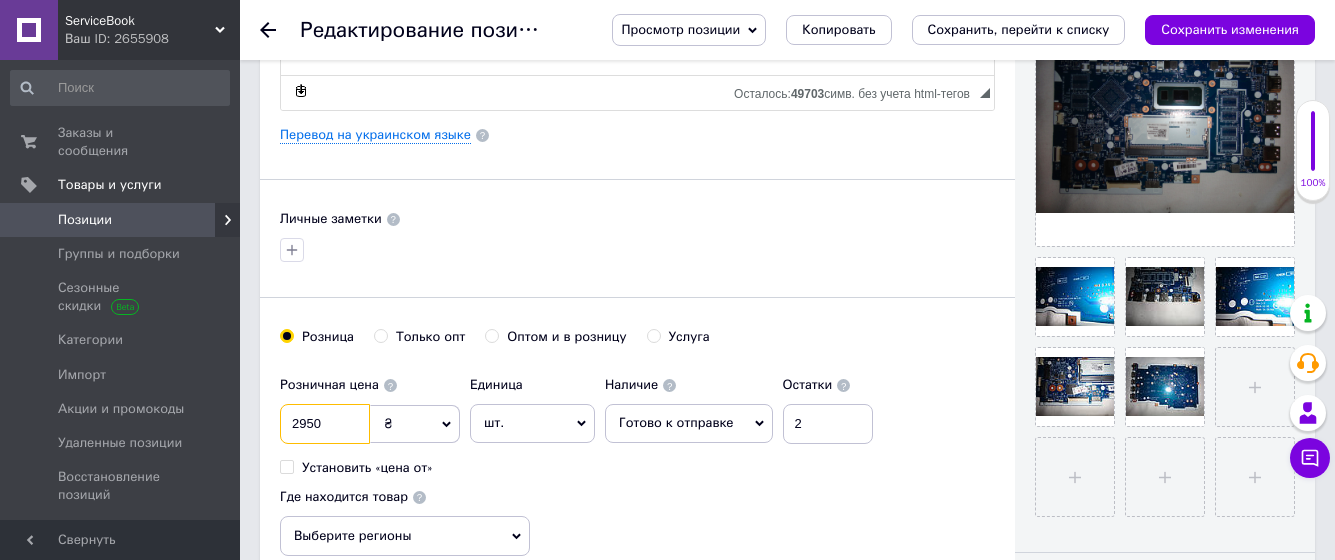 type on "2950" 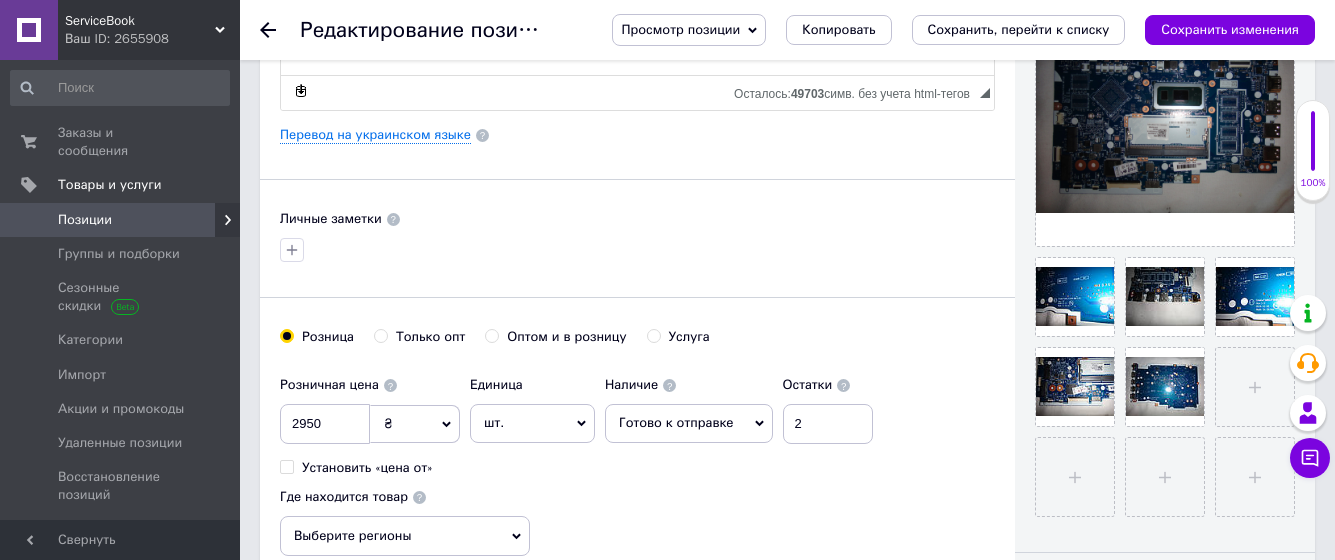 click on "Личные заметки" at bounding box center (637, 219) 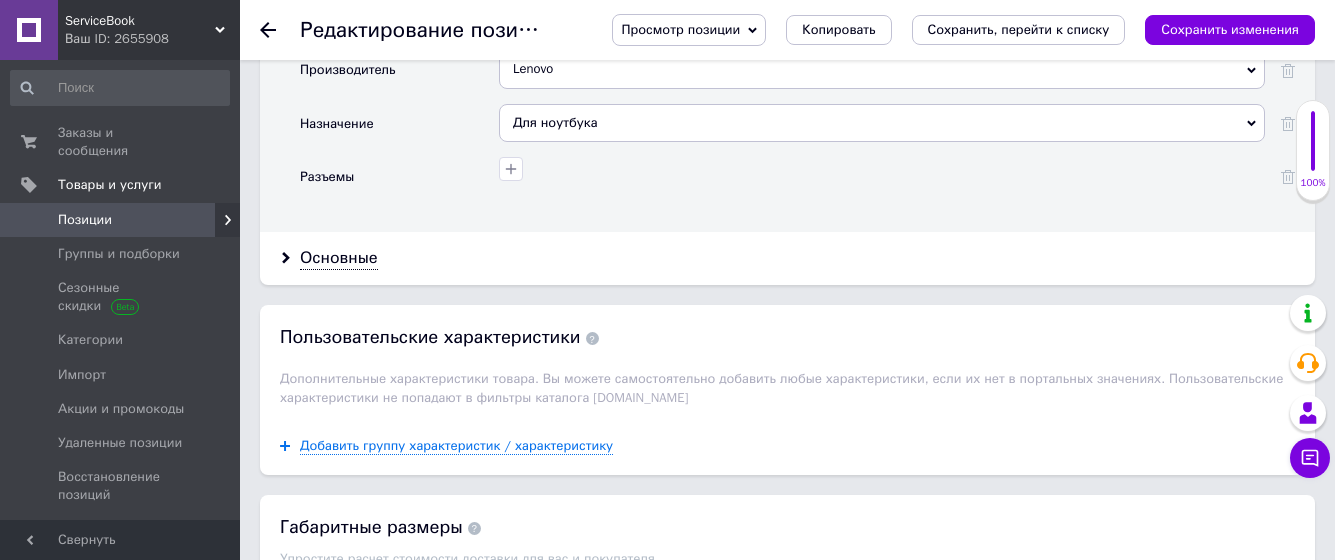 scroll, scrollTop: 2335, scrollLeft: 0, axis: vertical 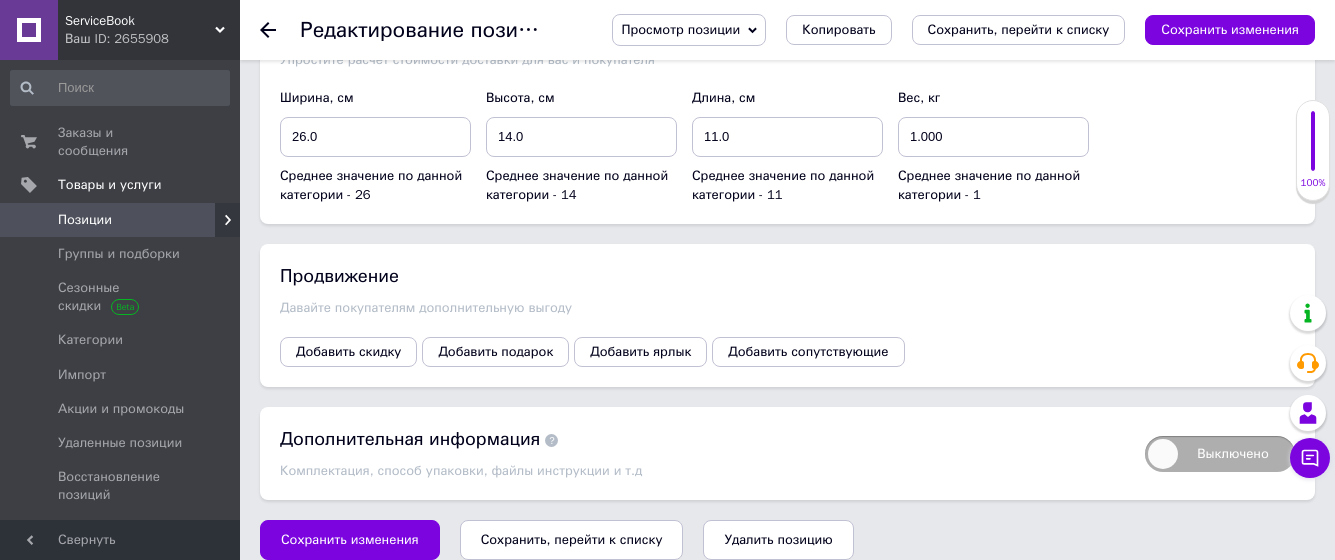 click on "Сохранить, перейти к списку" at bounding box center (572, 539) 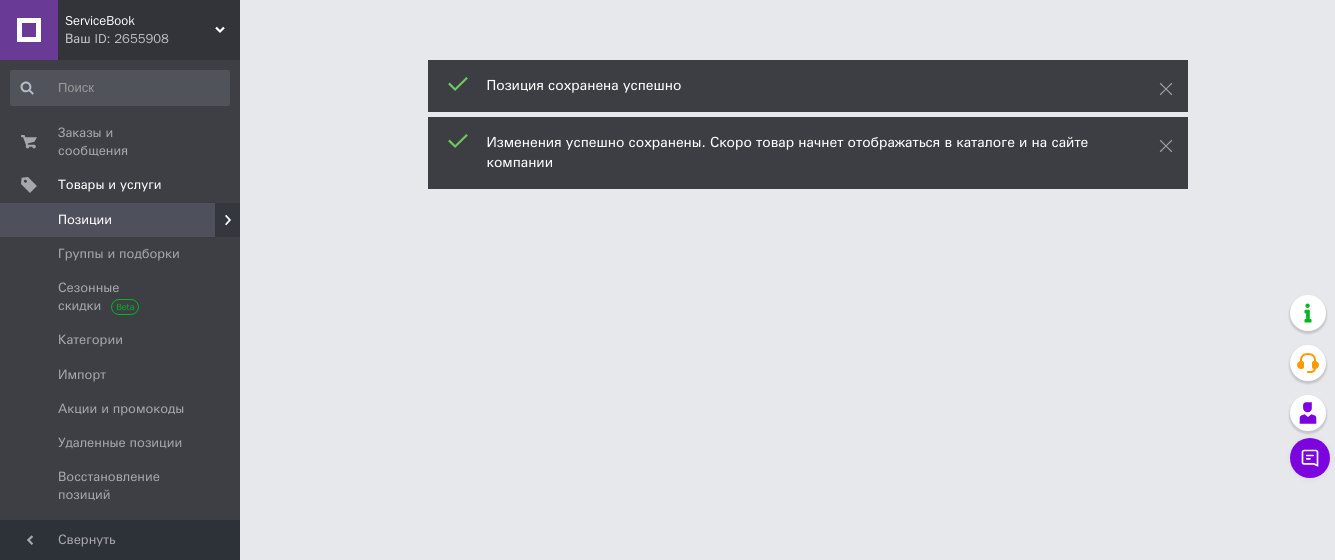 scroll, scrollTop: 0, scrollLeft: 0, axis: both 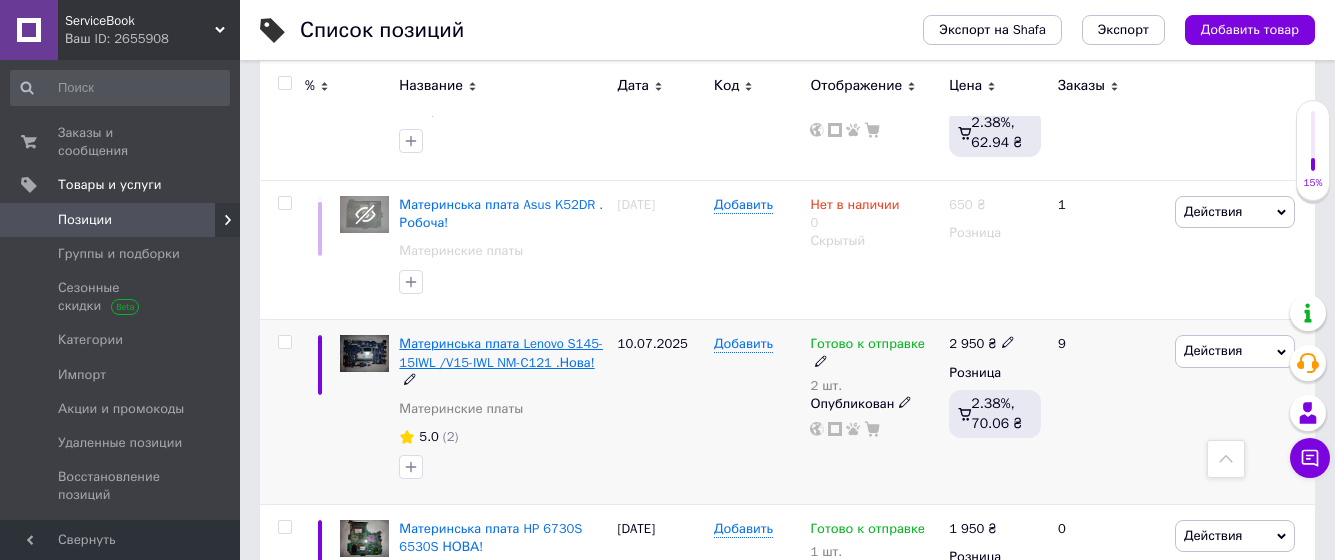 click on "Материнська плата Lenovo S145-15IWL /V15-IWL  NM-C121 .Нова!" at bounding box center [501, 352] 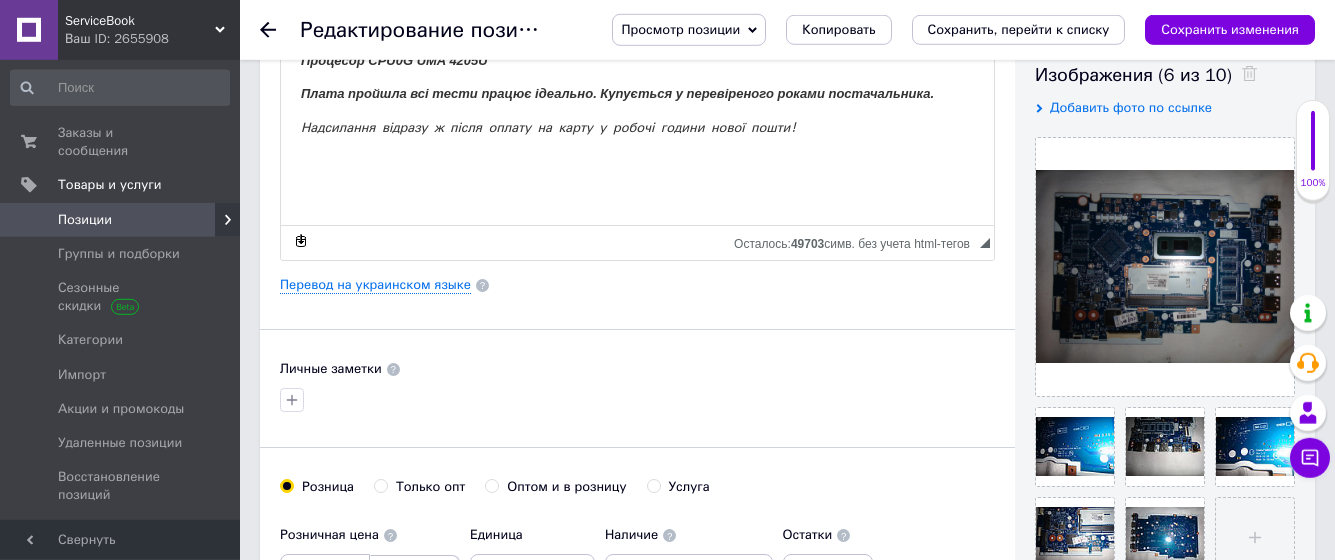 scroll, scrollTop: 612, scrollLeft: 0, axis: vertical 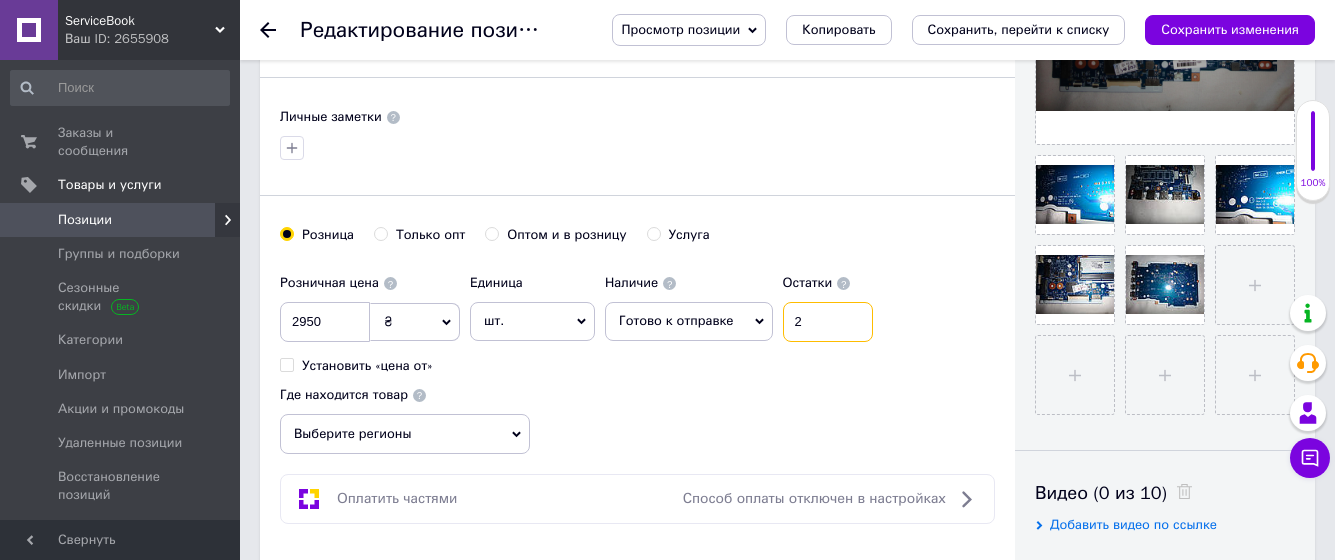 click on "2" at bounding box center [828, 322] 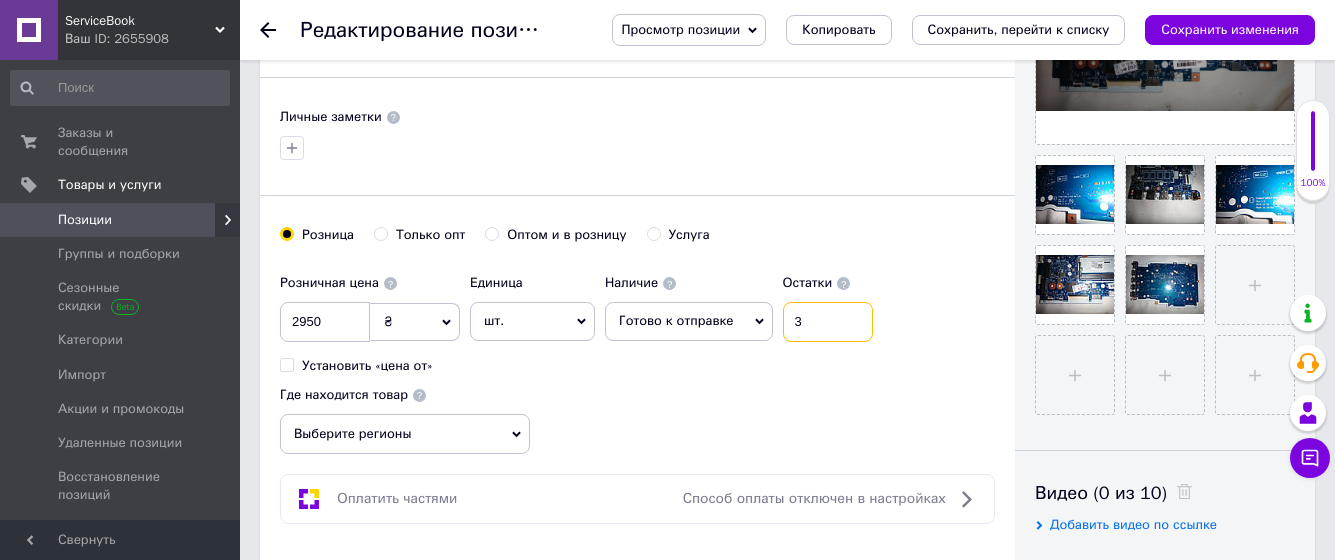 type on "3" 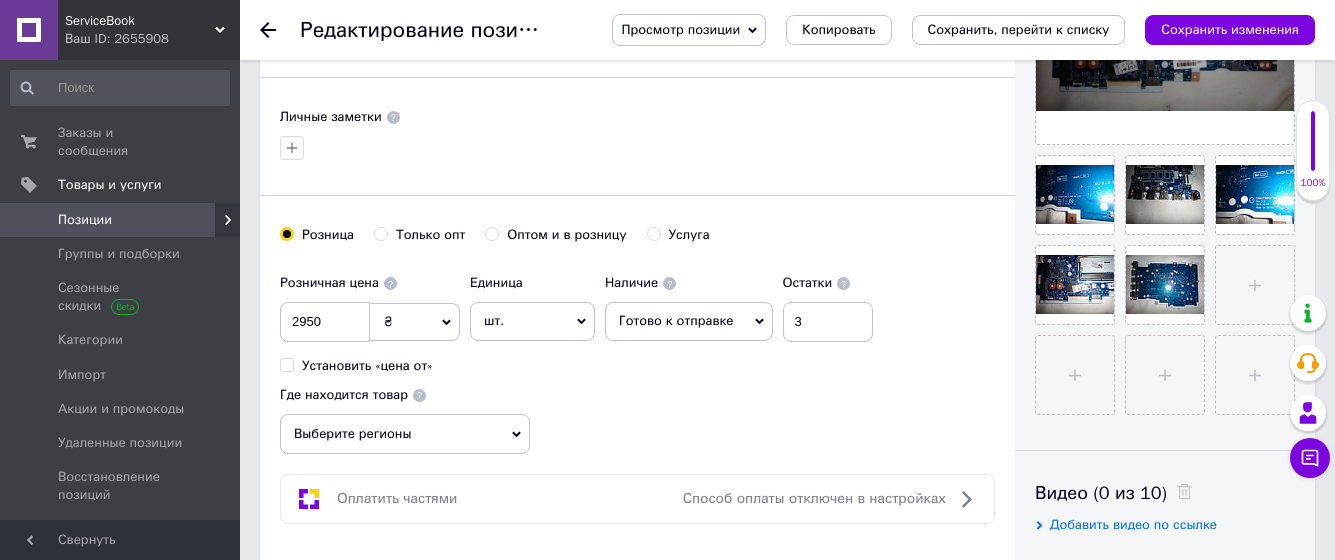 click on "Розничная цена 2950 ₴ $ € CHF £ ¥ PLN ₸ MDL HUF KGS CN¥ TRY ₩ lei Установить «цена от» Единица шт. Популярное комплект упаковка кв.м пара м кг пог.м услуга т а автоцистерна ампула б баллон банка блистер бобина бочка бут бухта в ватт ведро выезд г г га гигакалория год гр/кв.м д дал два месяца день доза е еврокуб ед. к кВт канистра карат кв.дм кв.м кв.см кв.фут квартал кг кг/кв.м км колесо комплект коробка куб.дм куб.м л л лист м м мВт месяц мешок минута мл мм моток н набор неделя номер о объект п паллетоместо пара партия пач пог.м полгода посевная единица птицеместо р рейс рулон с 1" at bounding box center (637, 359) 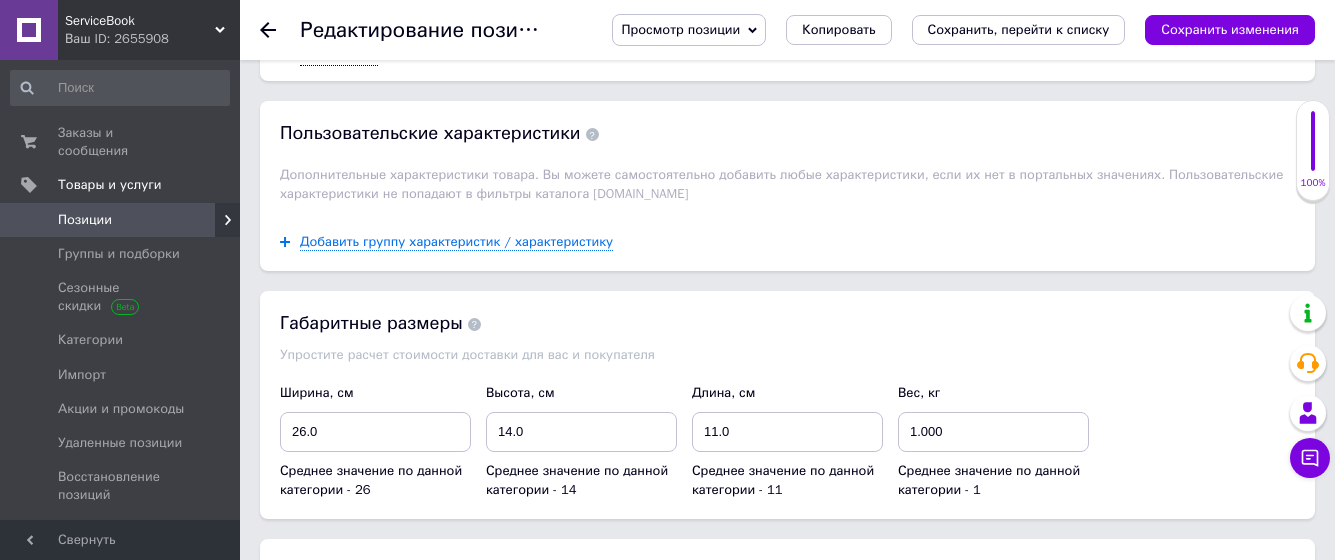 scroll, scrollTop: 2335, scrollLeft: 0, axis: vertical 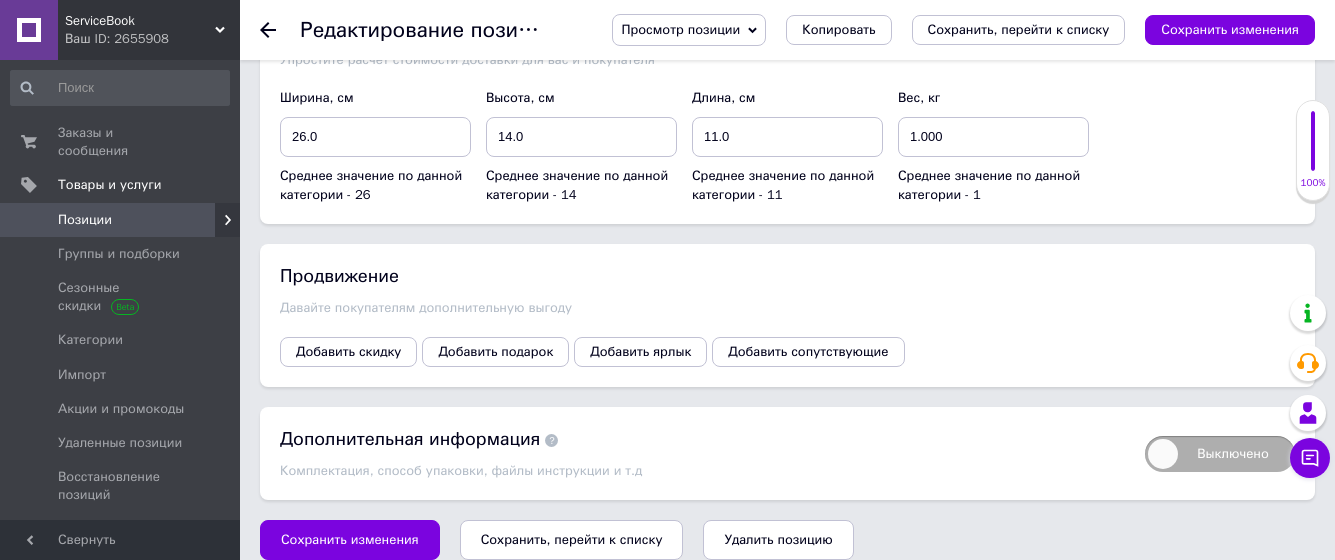 click on "Сохранить, перейти к списку" at bounding box center (572, 539) 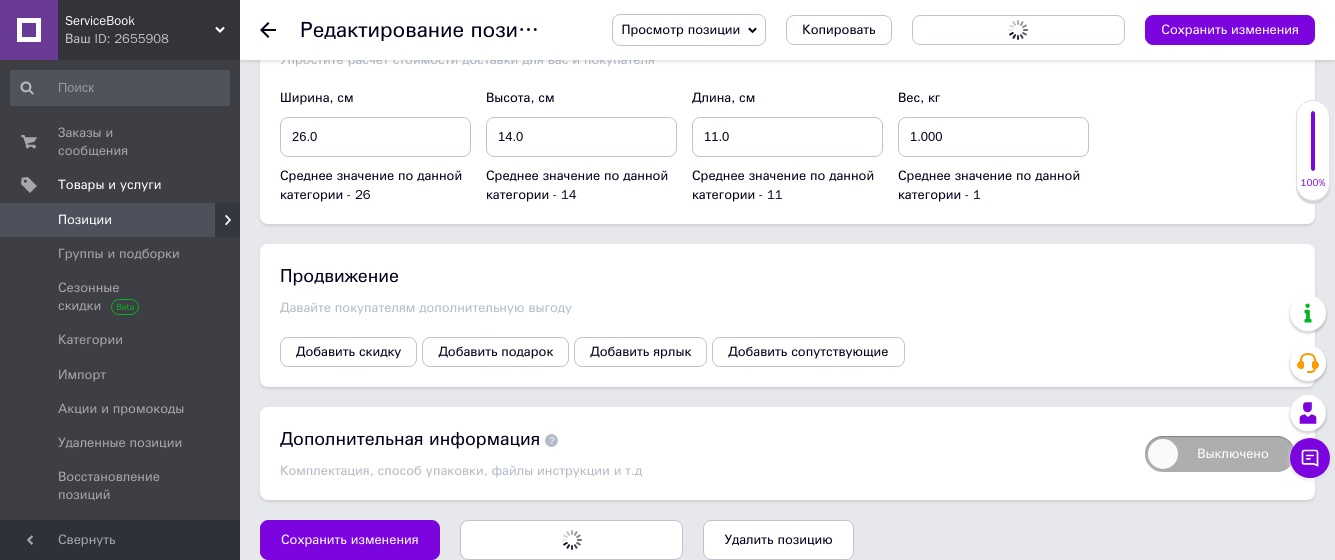 scroll, scrollTop: 0, scrollLeft: 0, axis: both 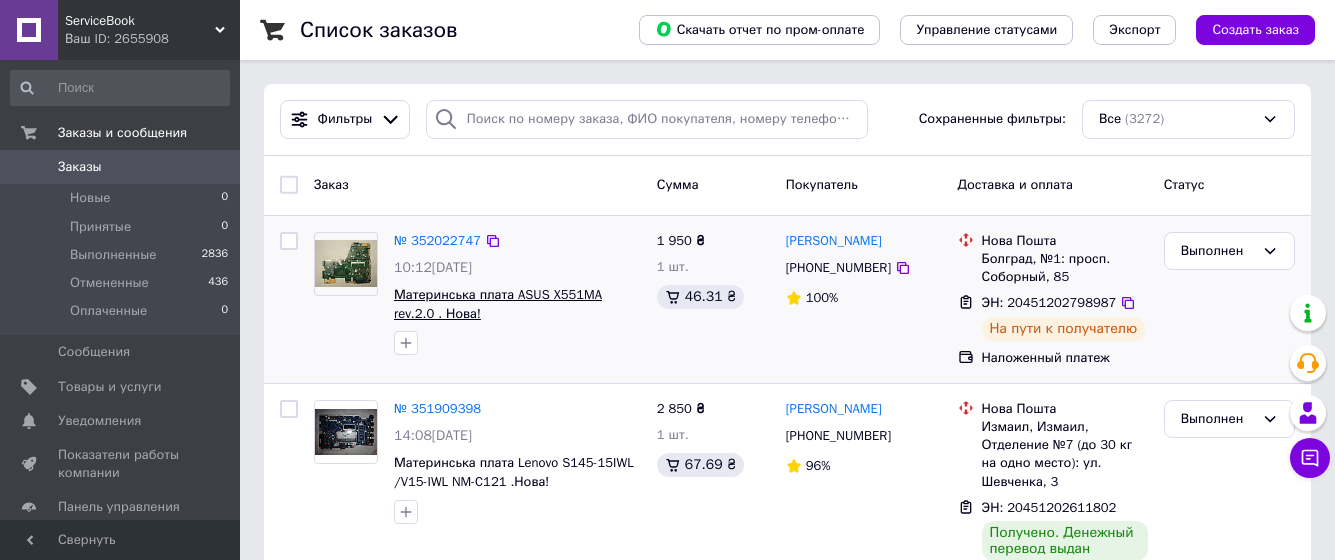 click on "Материнська плата ASUS X551MA rev.2.0 . Нова!" at bounding box center [498, 304] 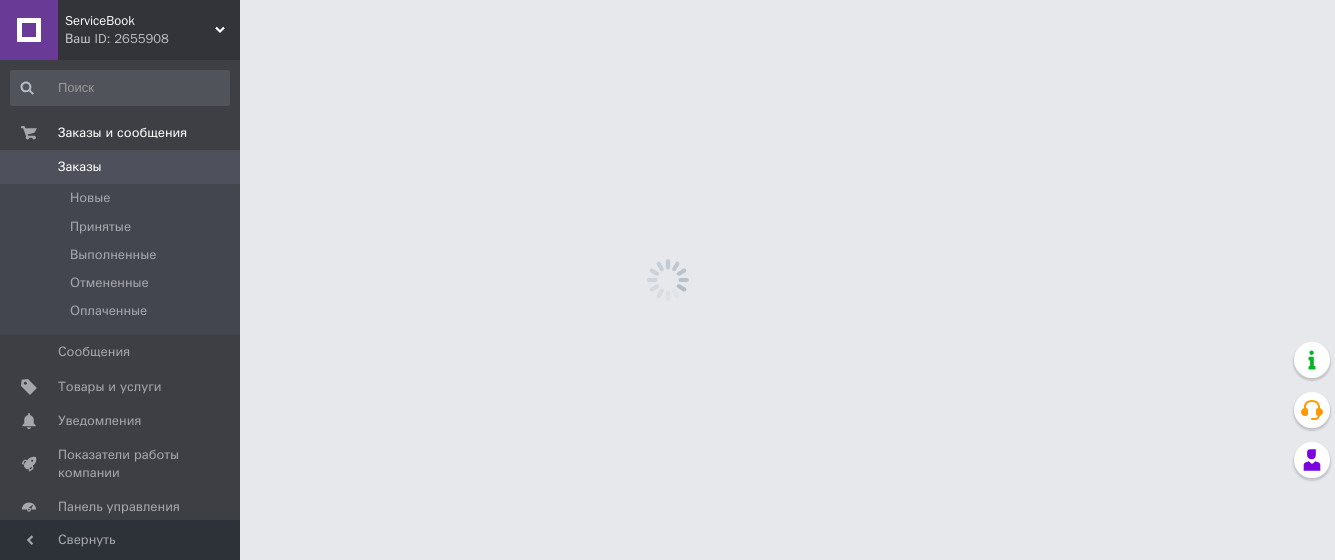 scroll, scrollTop: 0, scrollLeft: 0, axis: both 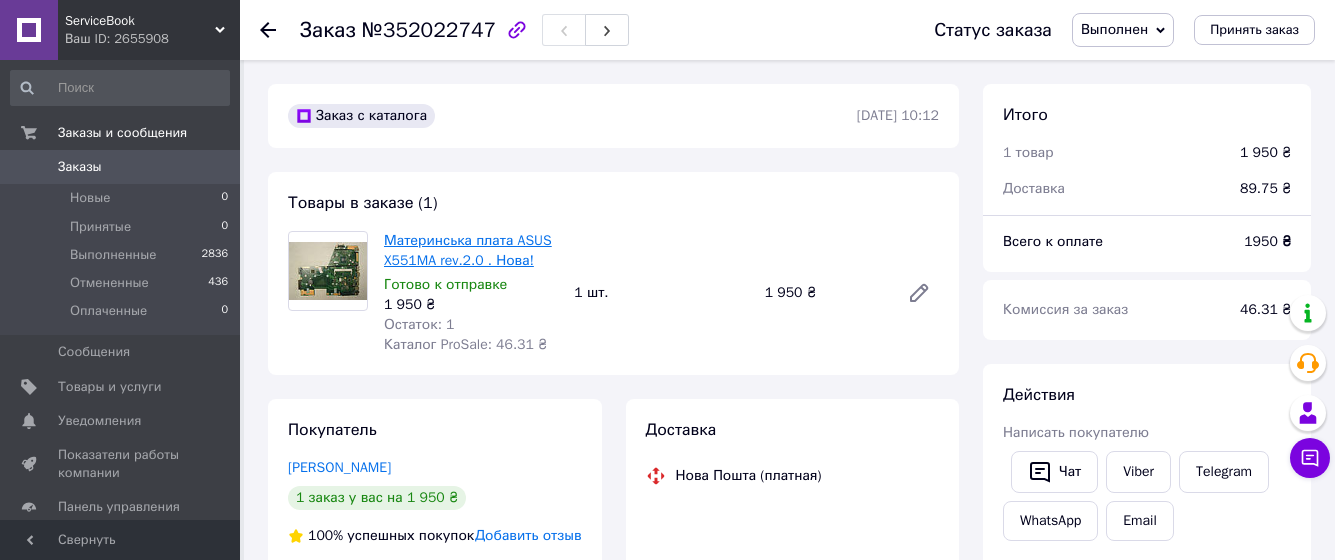 click on "Материнська плата ASUS X551MA rev.2.0 . Нова!" at bounding box center [468, 250] 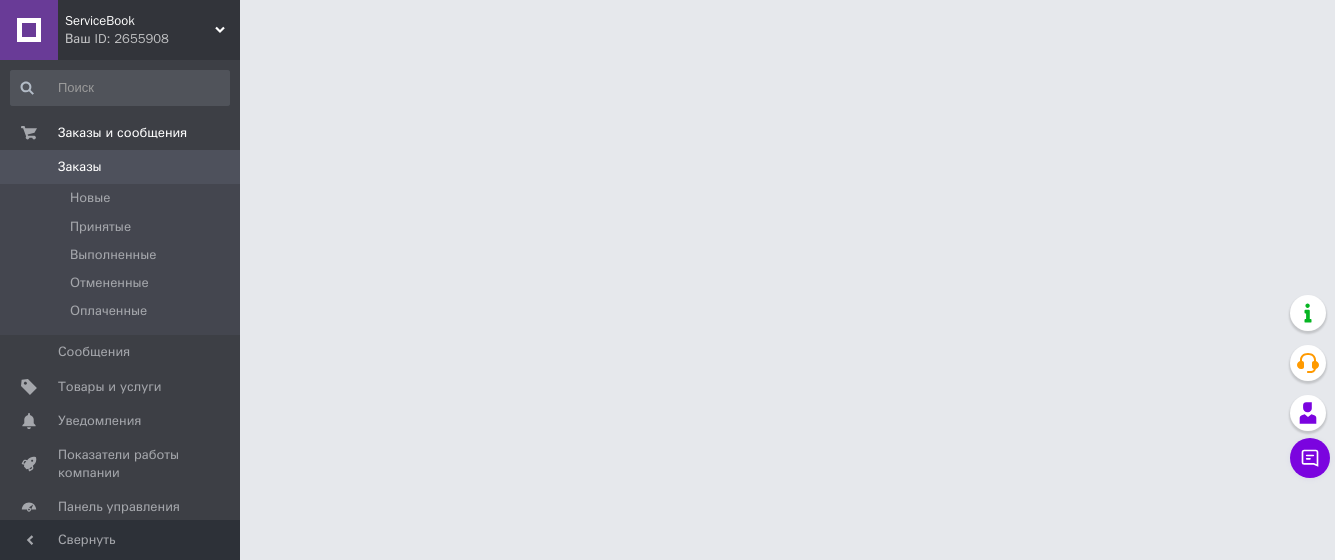 scroll, scrollTop: 0, scrollLeft: 0, axis: both 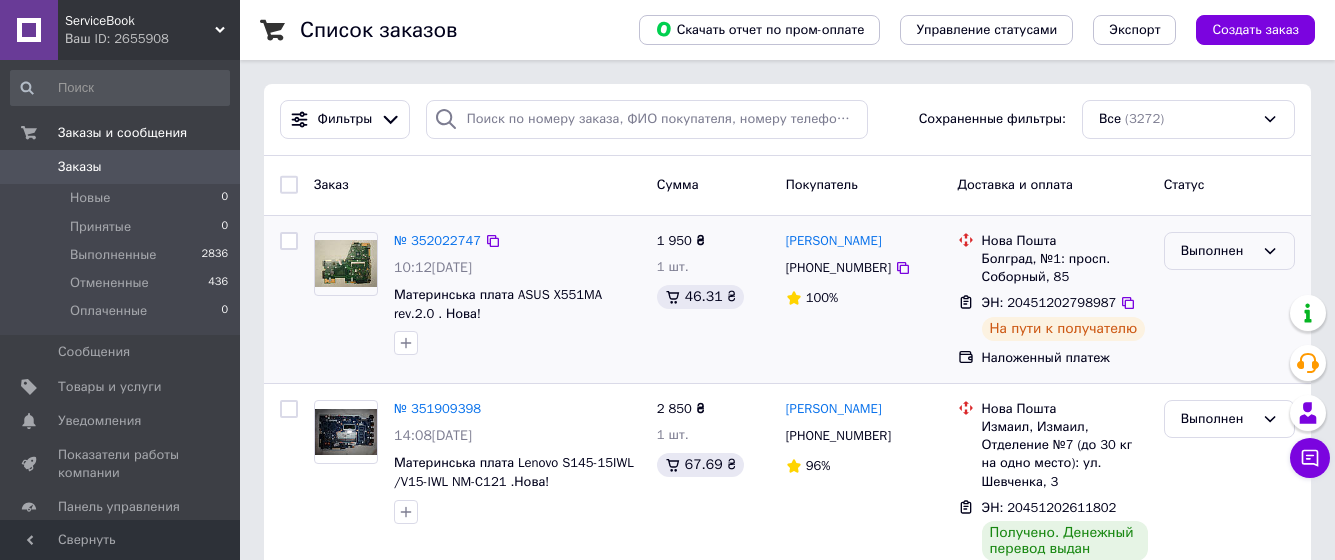 click on "Выполнен" at bounding box center [1217, 251] 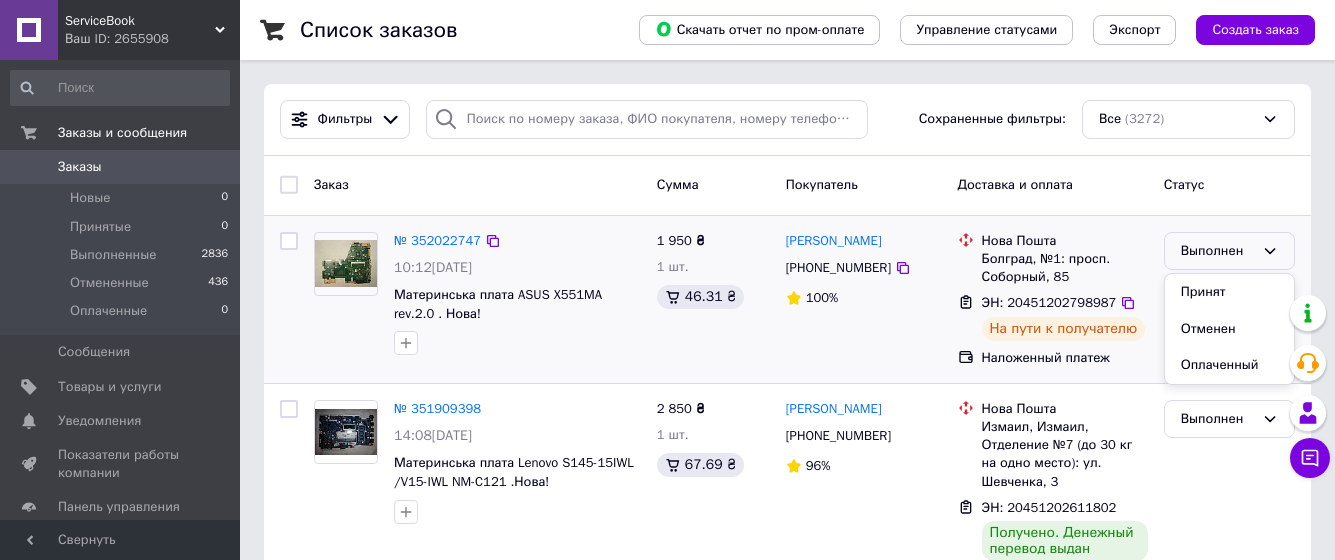 click on "Выполнен" at bounding box center (1217, 251) 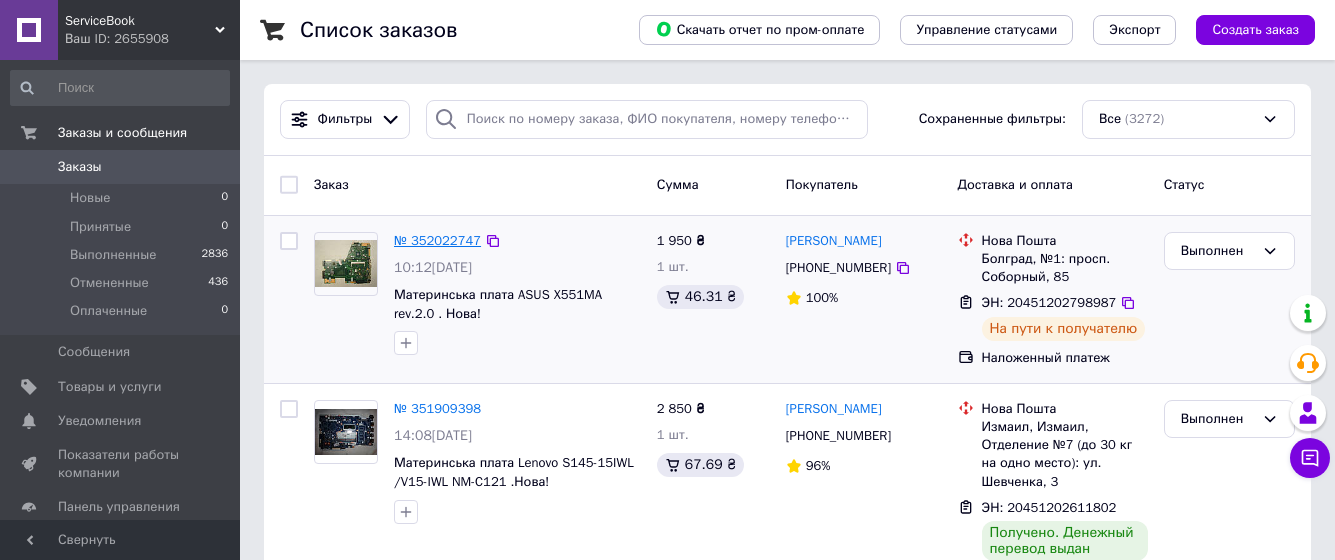 click on "№ 352022747" at bounding box center (437, 240) 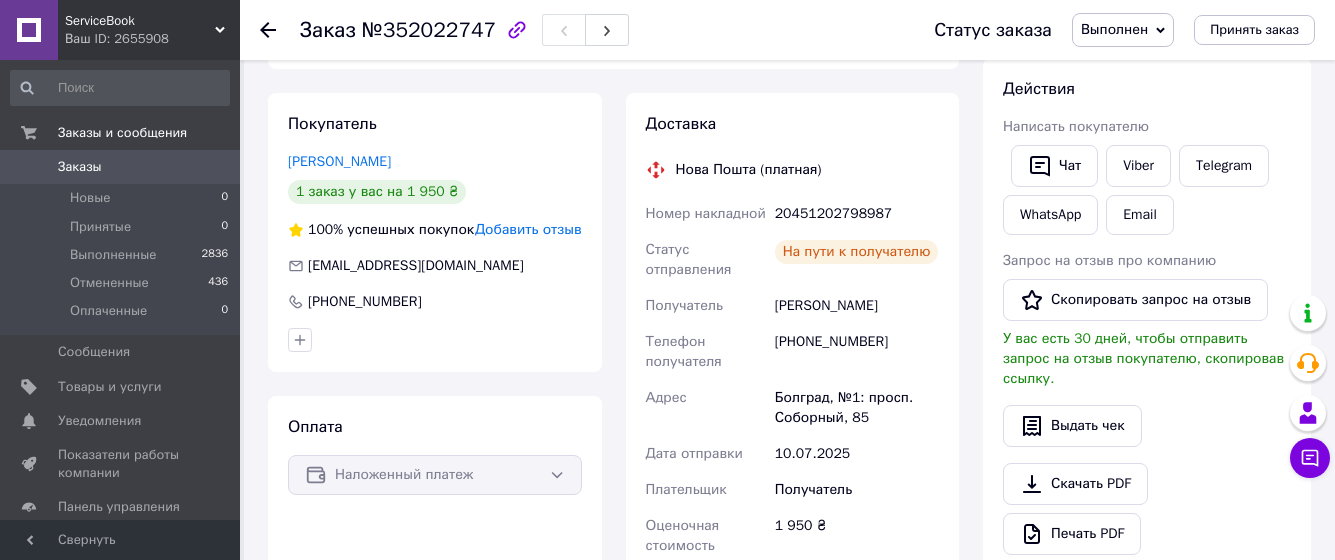 scroll, scrollTop: 0, scrollLeft: 0, axis: both 